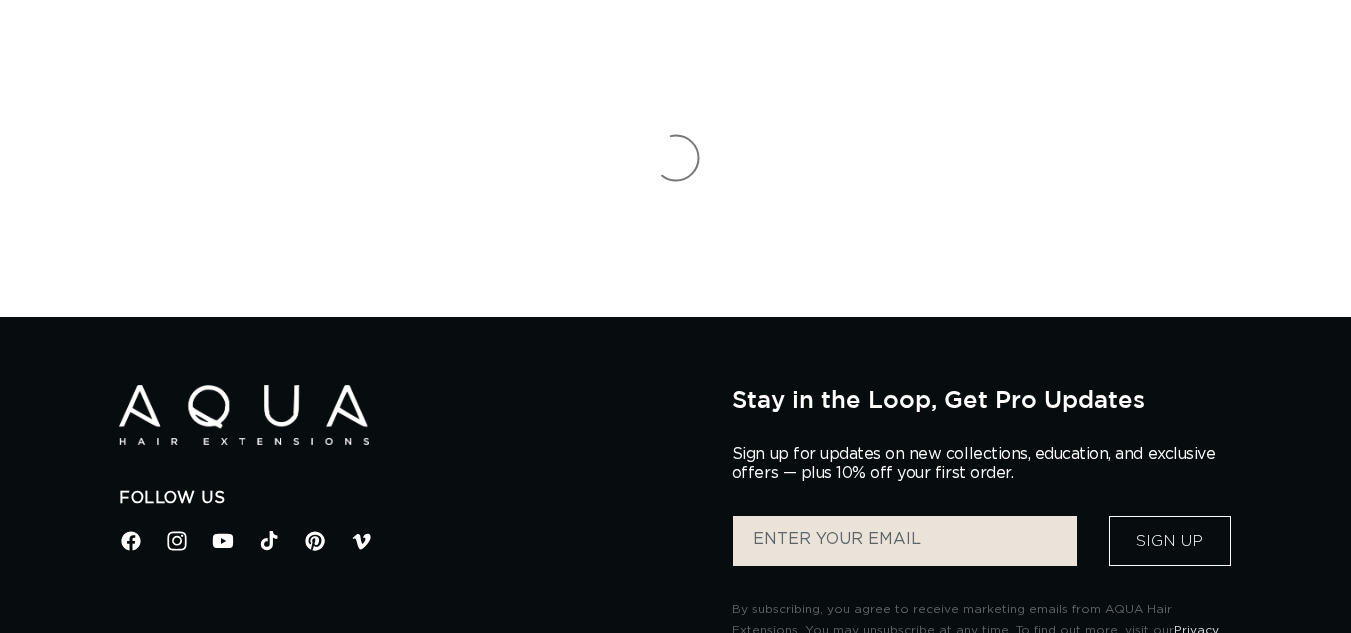 scroll, scrollTop: 0, scrollLeft: 0, axis: both 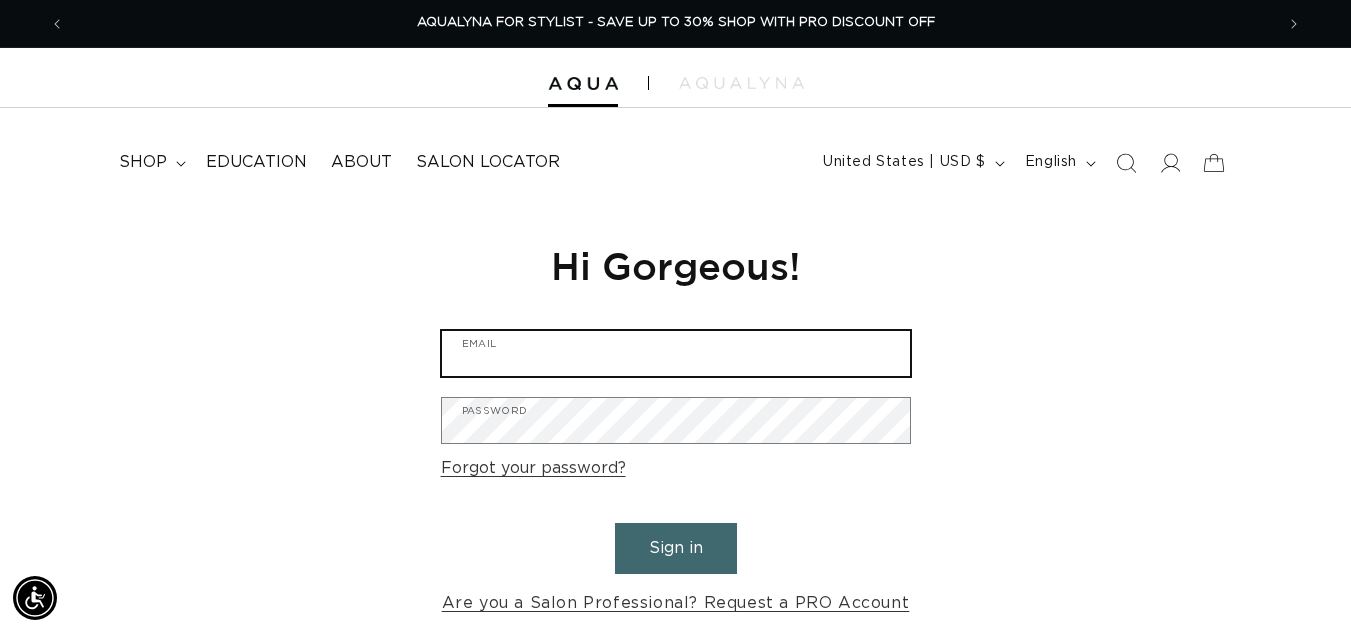 type on "dbtinvmgr@sbcglobal.net" 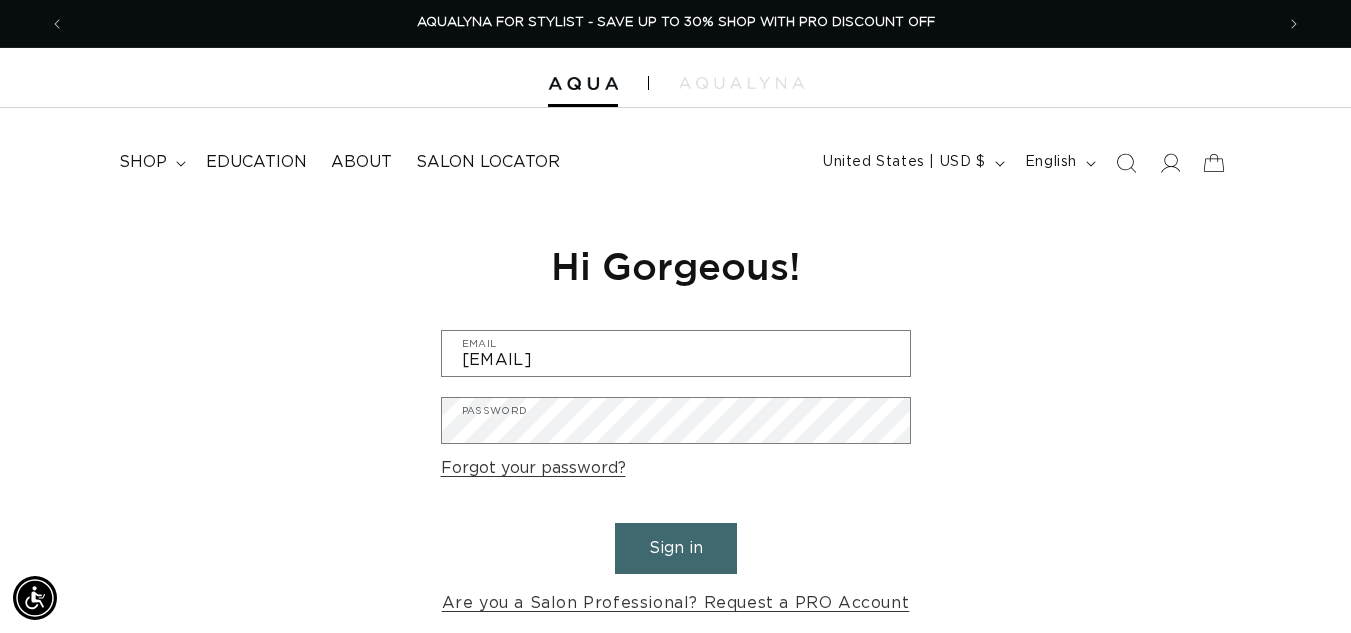 click on "Sign in" at bounding box center [676, 548] 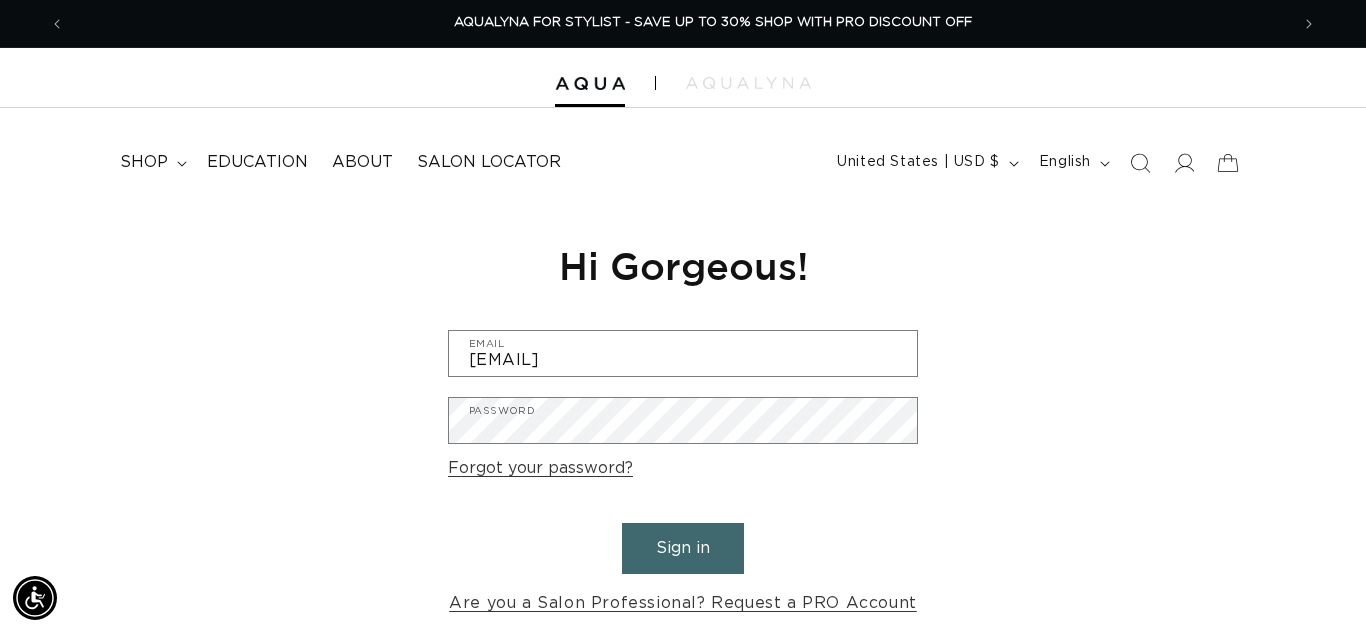 scroll, scrollTop: 0, scrollLeft: 2448, axis: horizontal 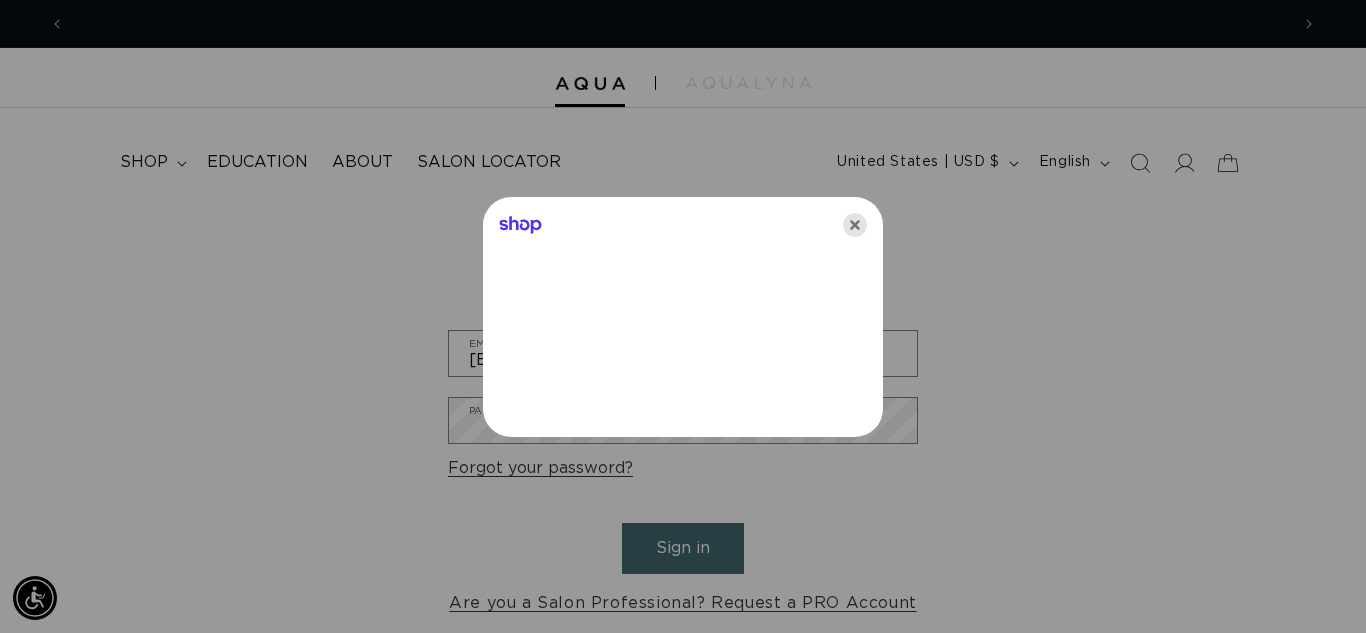 drag, startPoint x: 870, startPoint y: 226, endPoint x: 854, endPoint y: 225, distance: 16.03122 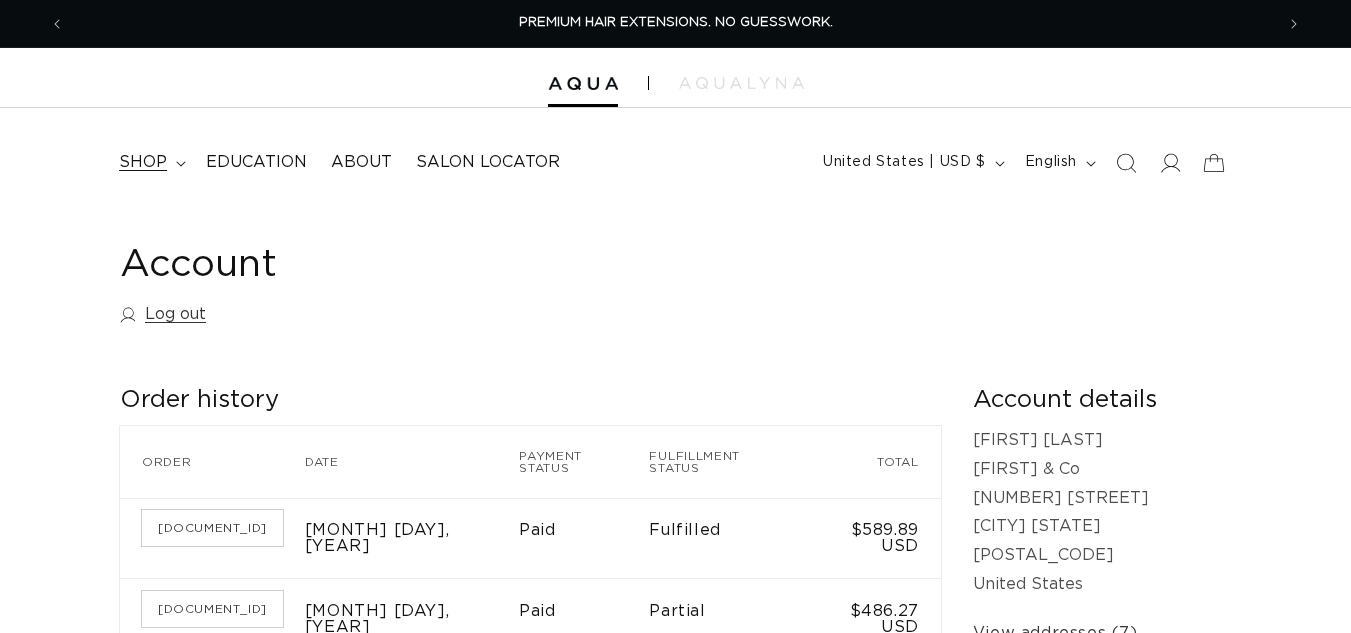 scroll, scrollTop: 0, scrollLeft: 0, axis: both 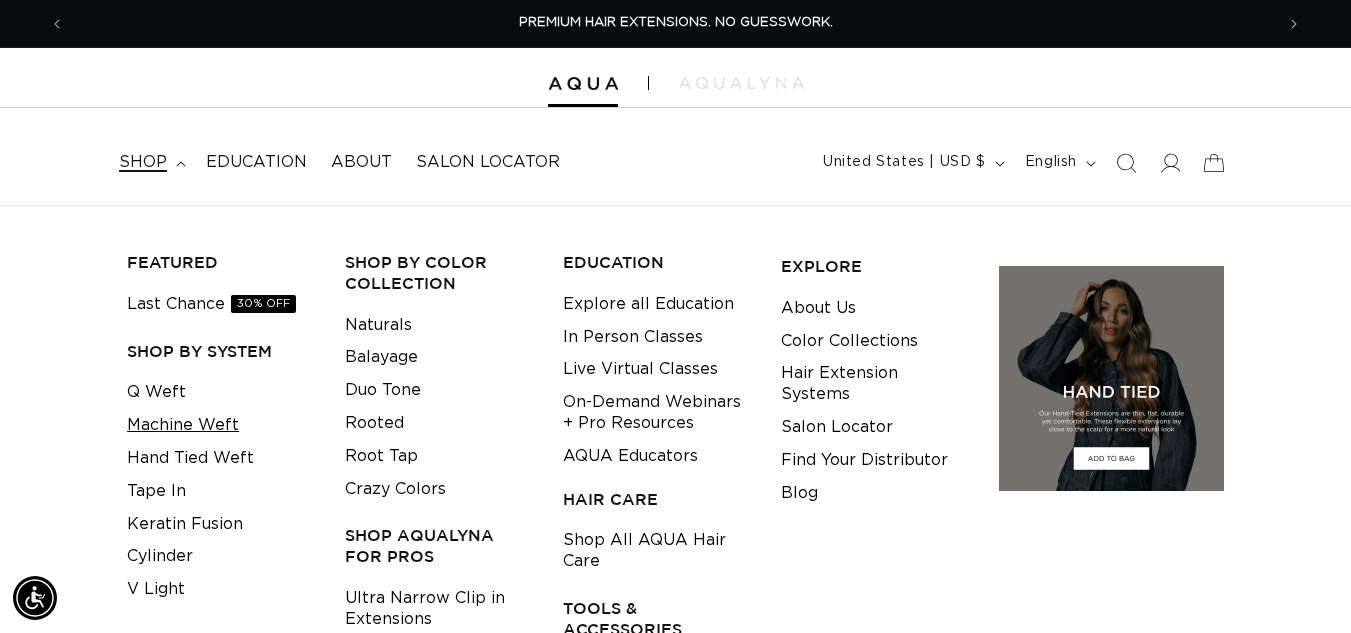 click on "Machine Weft" at bounding box center [183, 425] 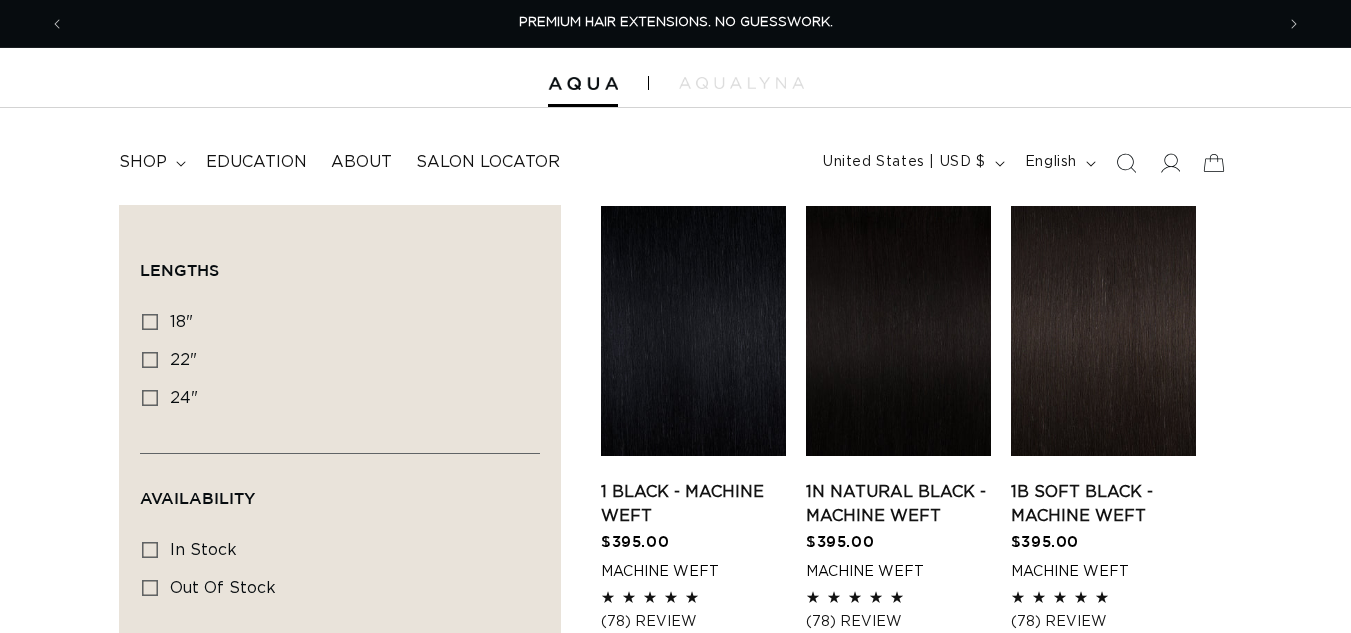 scroll, scrollTop: 400, scrollLeft: 0, axis: vertical 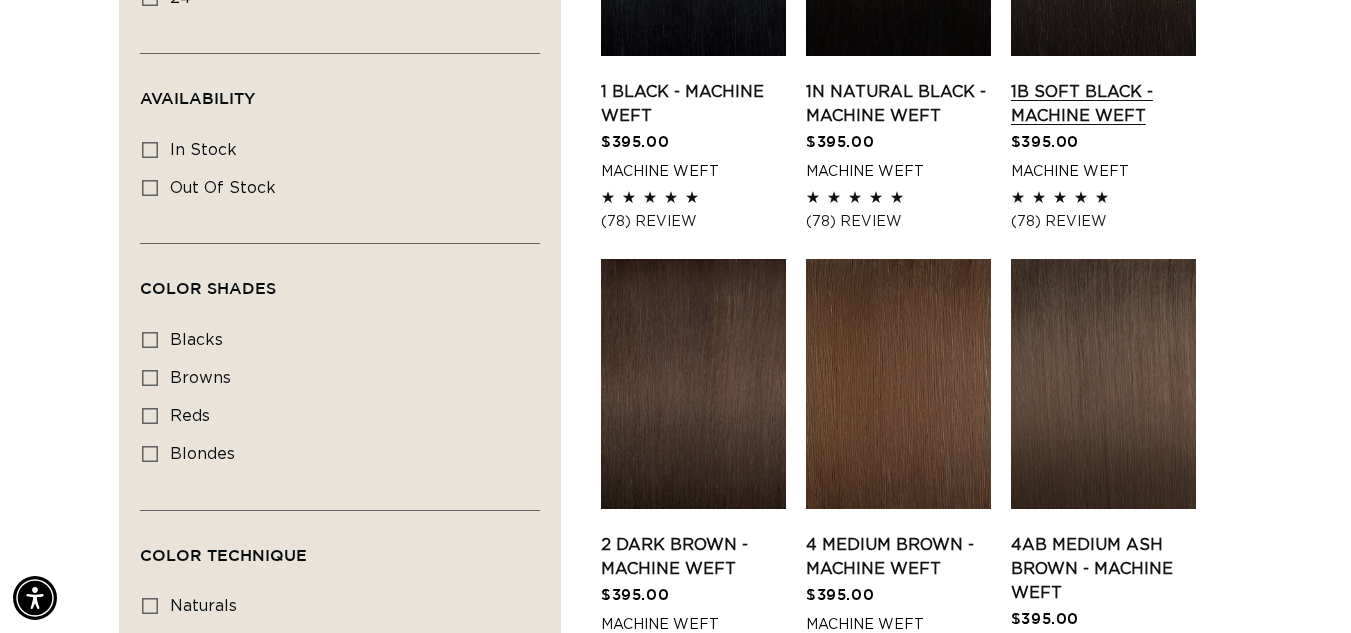 click on "1B Soft Black - Machine Weft" at bounding box center [1103, 104] 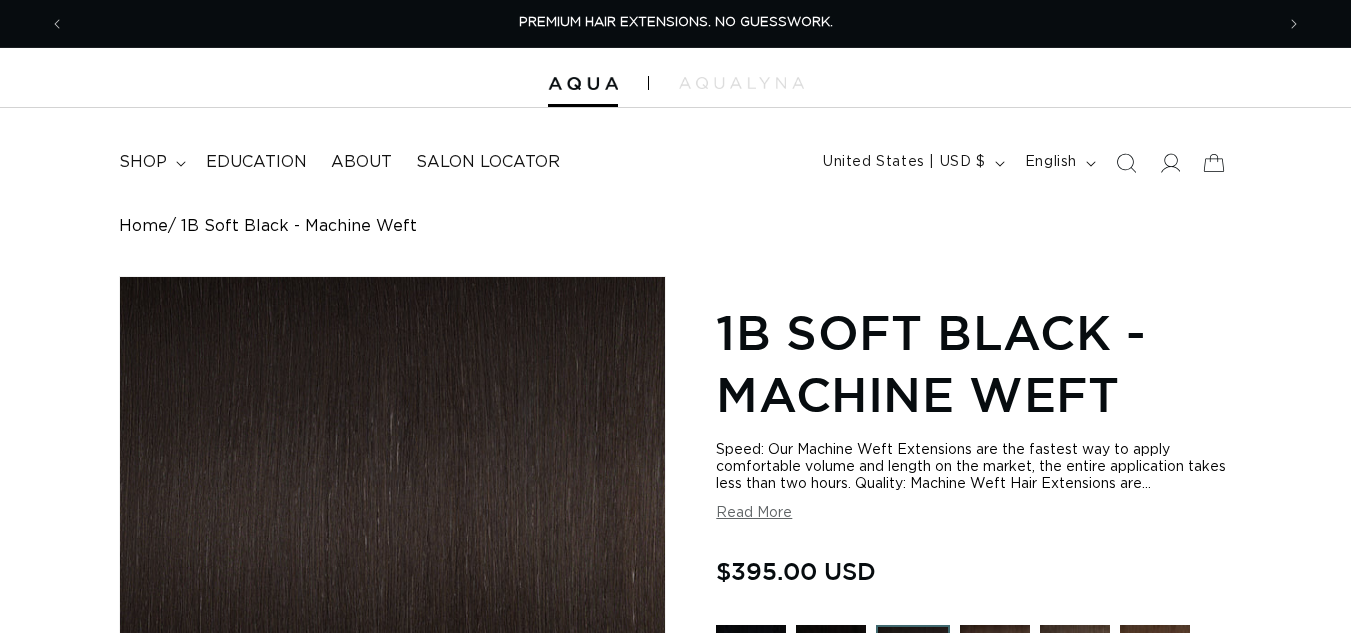 scroll, scrollTop: 394, scrollLeft: 0, axis: vertical 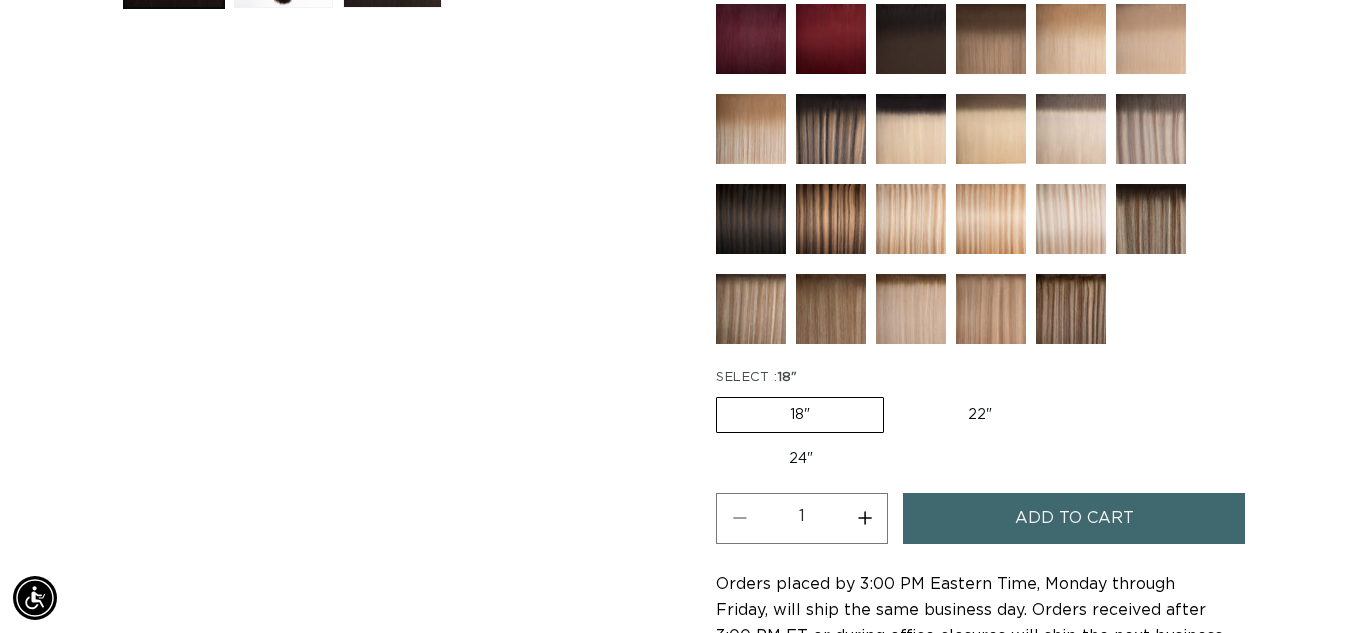 click on "Add to cart" at bounding box center [1074, 518] 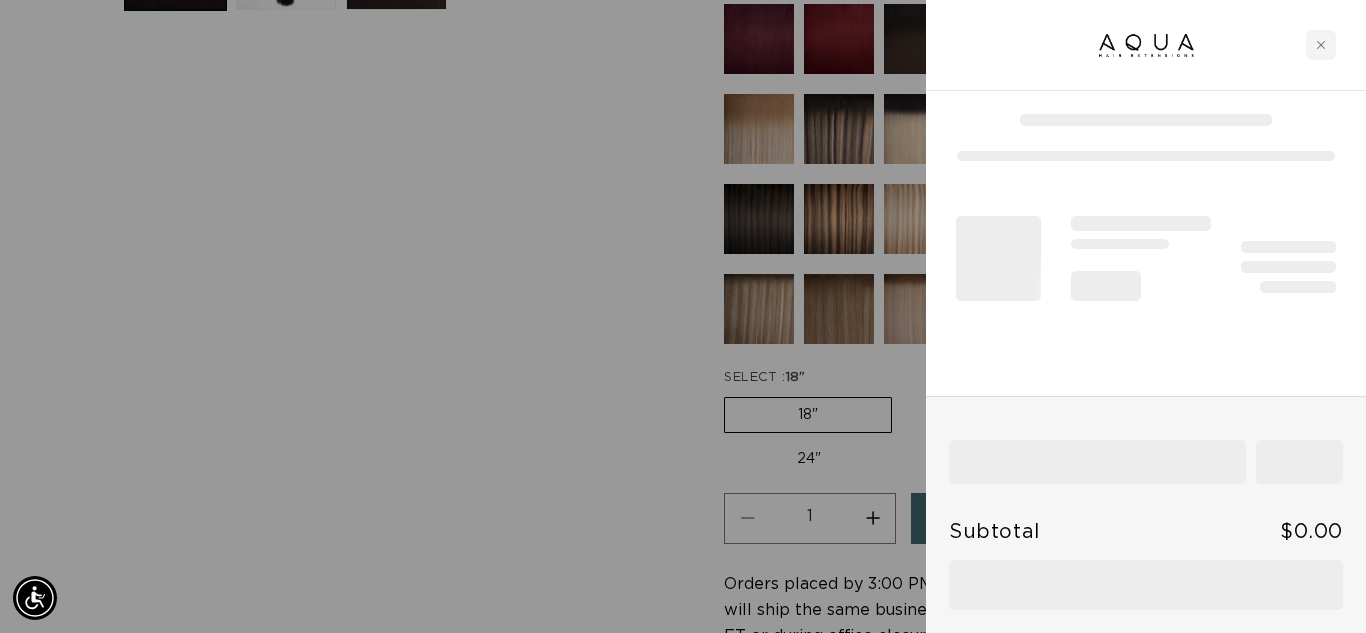 scroll, scrollTop: 0, scrollLeft: 1224, axis: horizontal 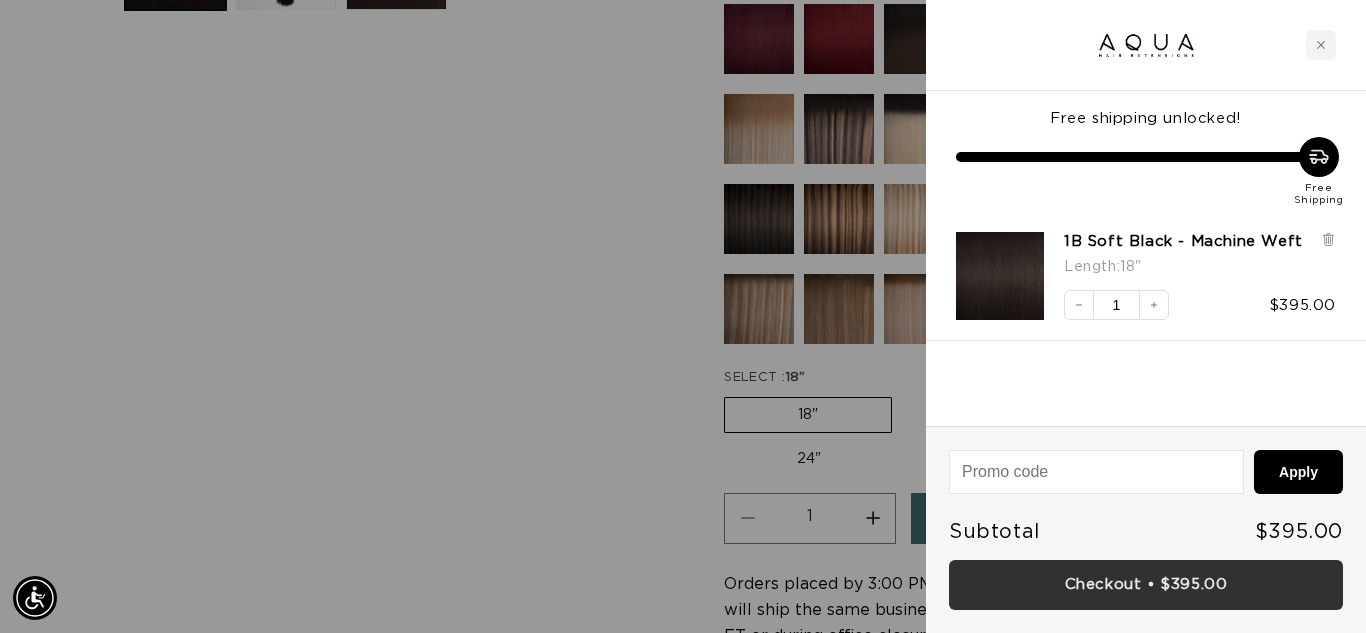 click on "Checkout • $395.00" at bounding box center (1146, 585) 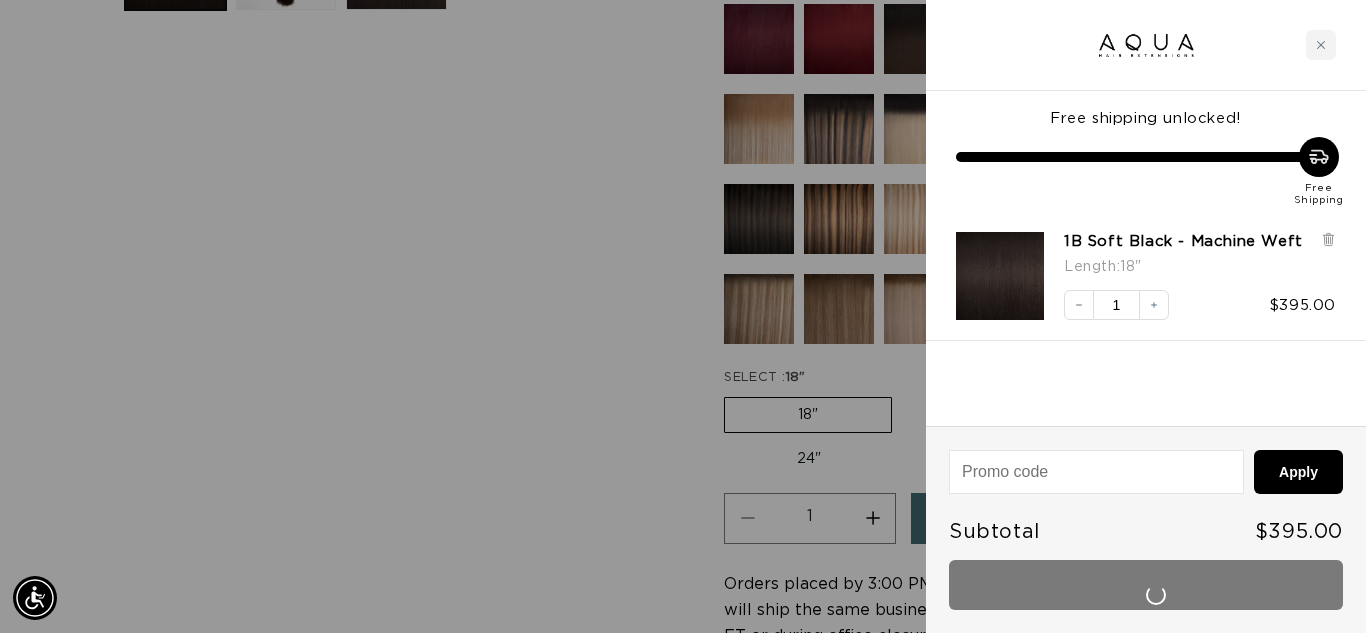 scroll, scrollTop: 0, scrollLeft: 2448, axis: horizontal 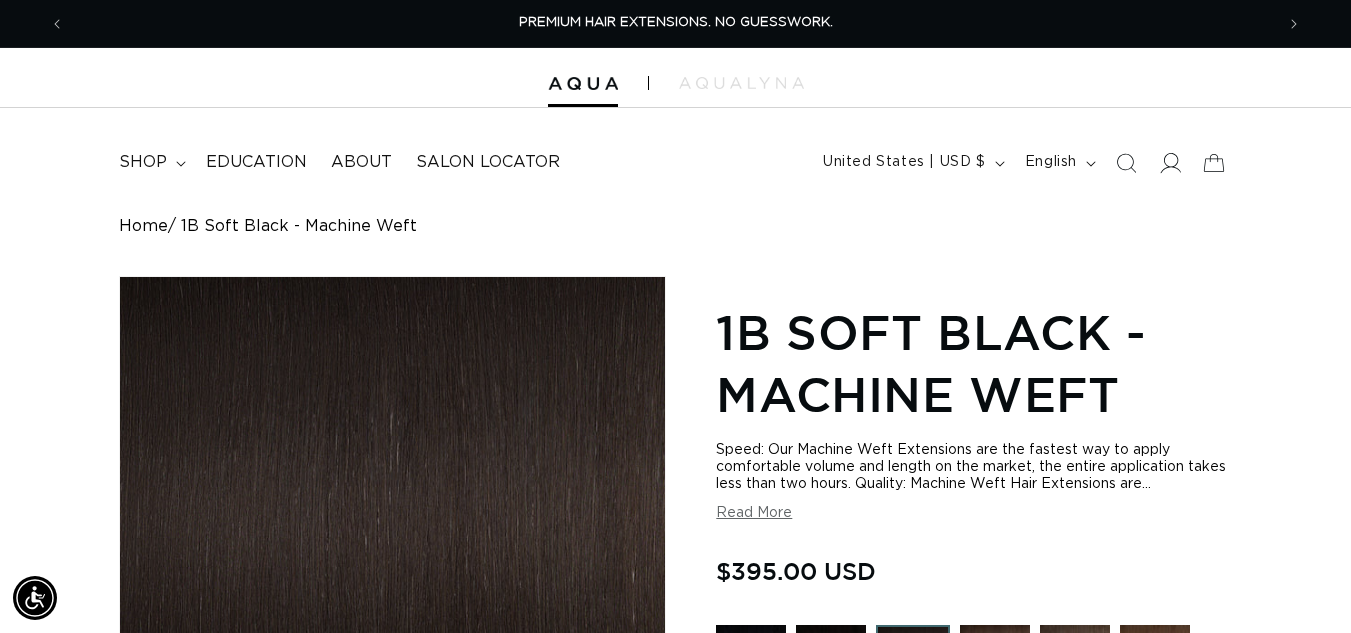 click 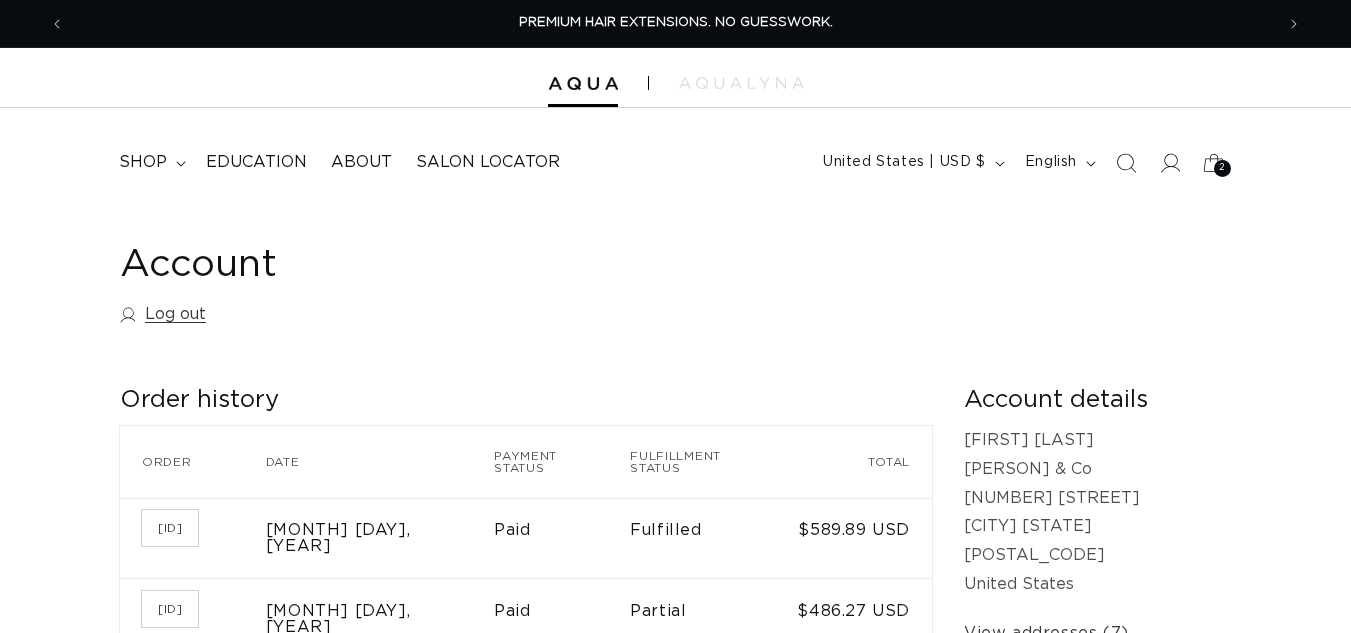 scroll, scrollTop: 200, scrollLeft: 0, axis: vertical 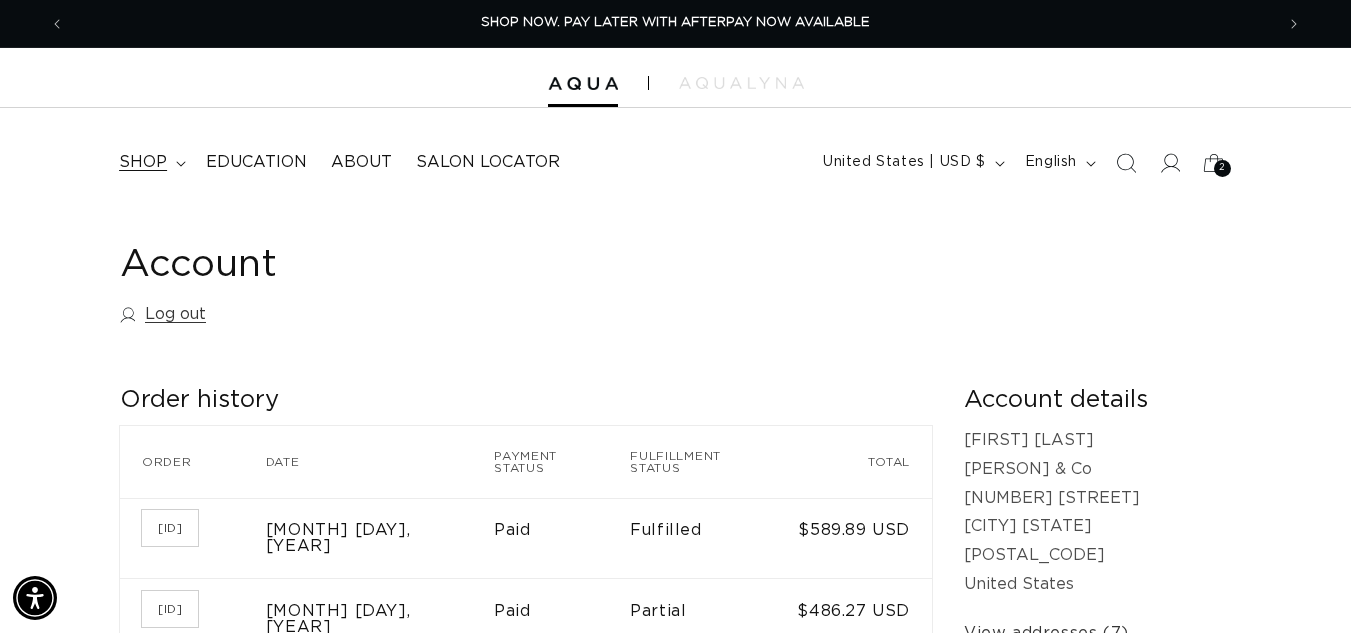 click on "shop" at bounding box center [143, 162] 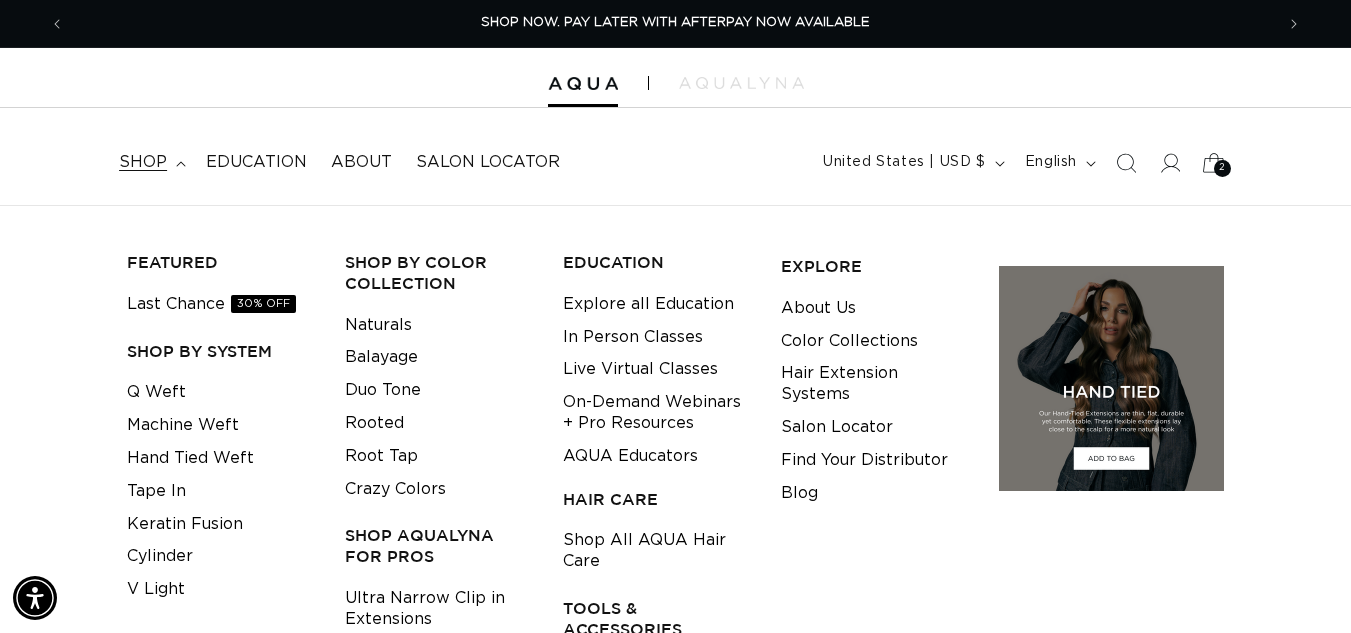 click 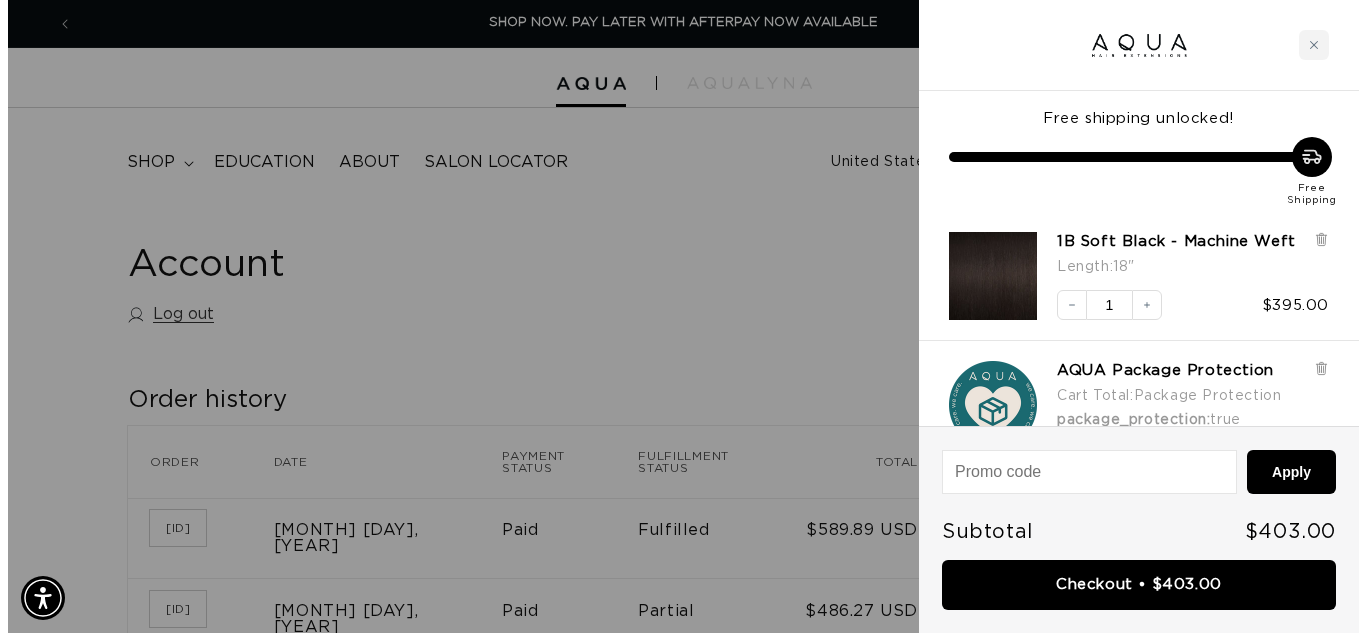 scroll, scrollTop: 0, scrollLeft: 1224, axis: horizontal 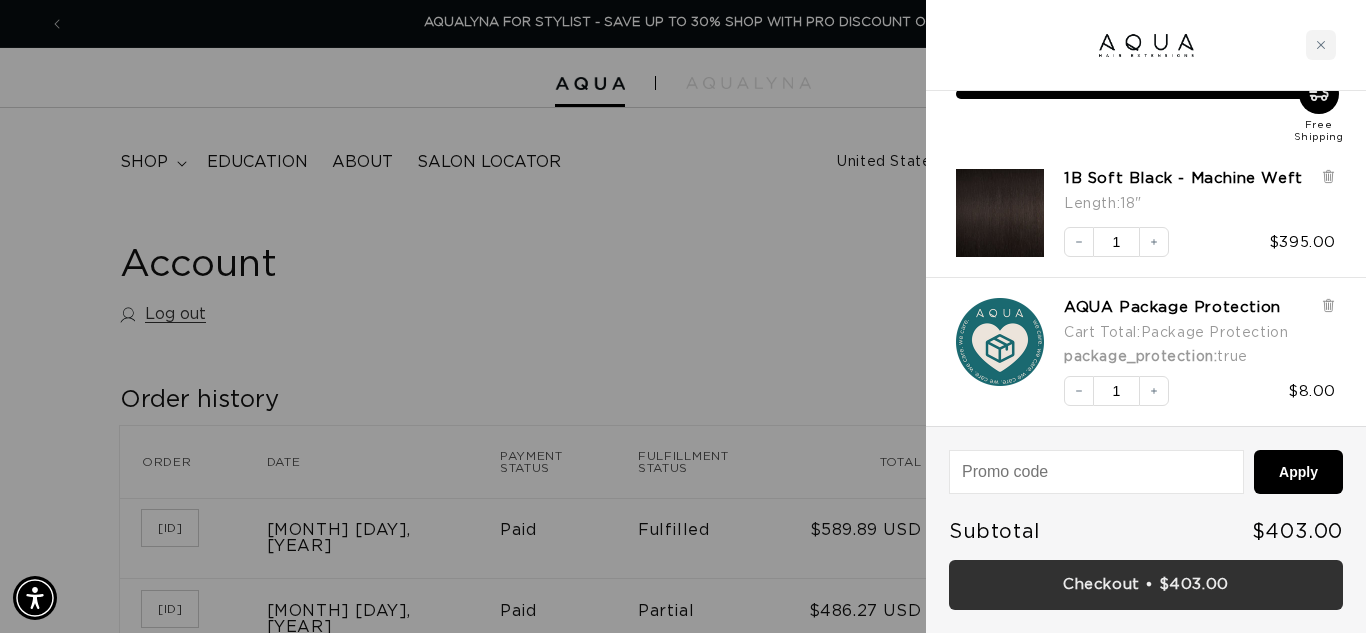 click on "Checkout • $403.00" at bounding box center [1146, 585] 